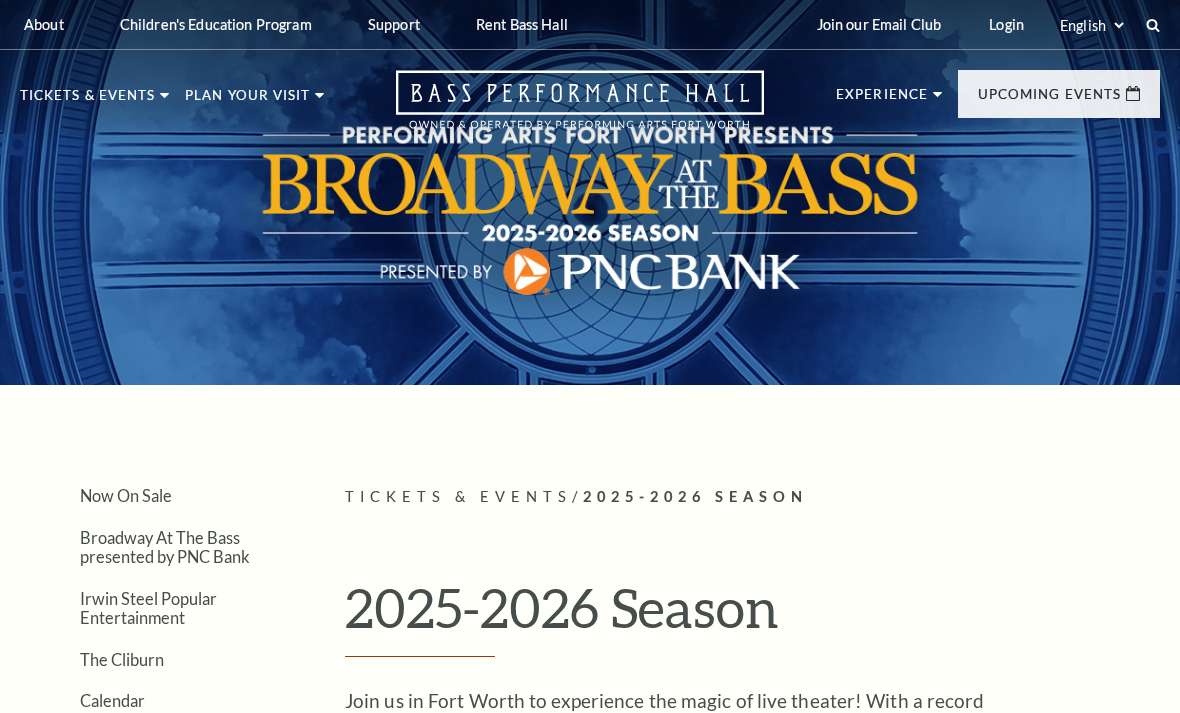 scroll, scrollTop: 9472, scrollLeft: 0, axis: vertical 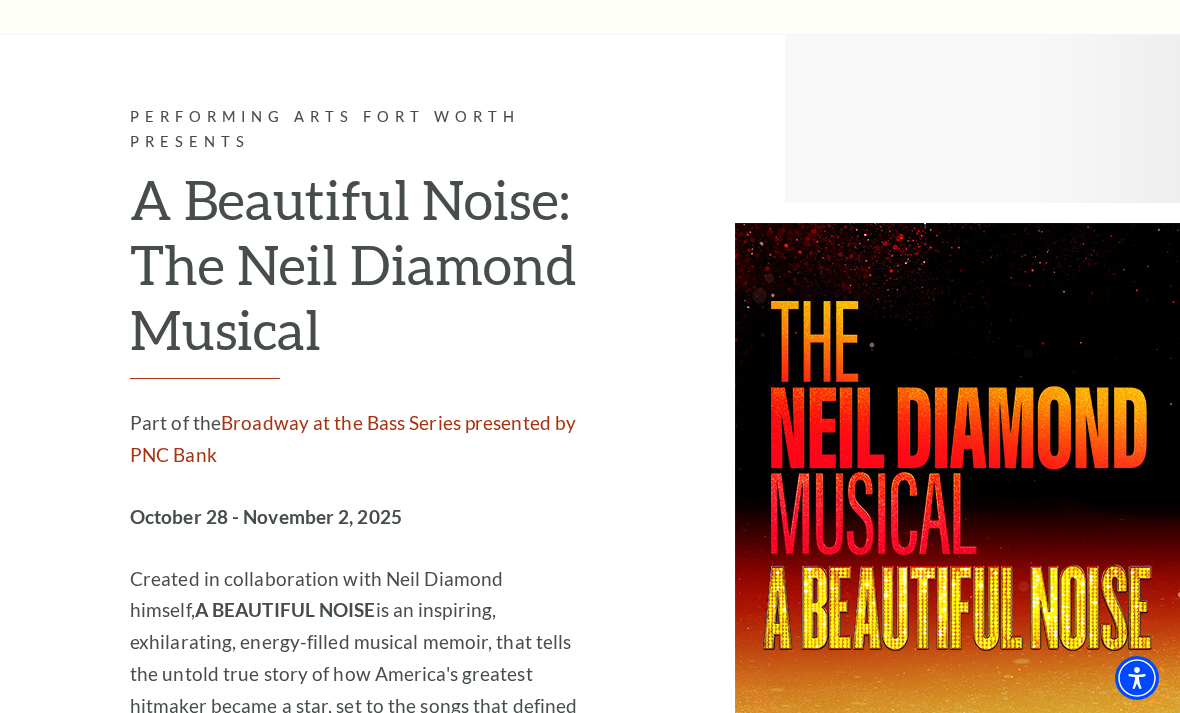 click on "Learn More" at bounding box center (267, 818) 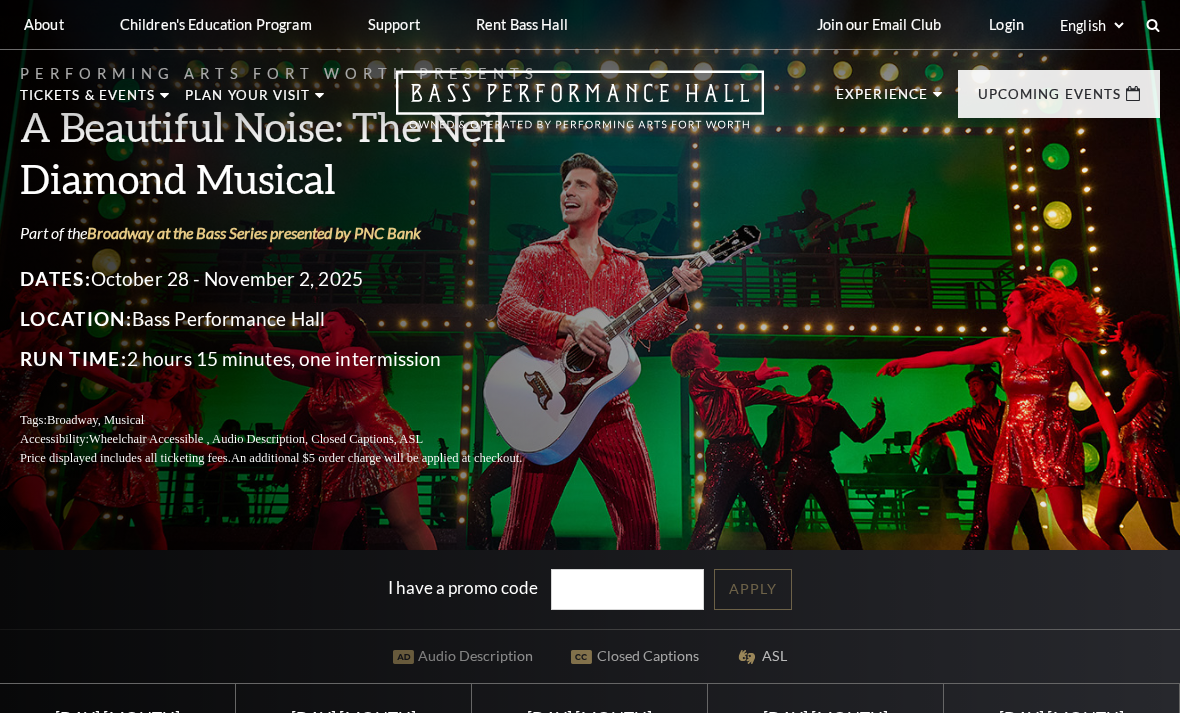 scroll, scrollTop: 0, scrollLeft: 0, axis: both 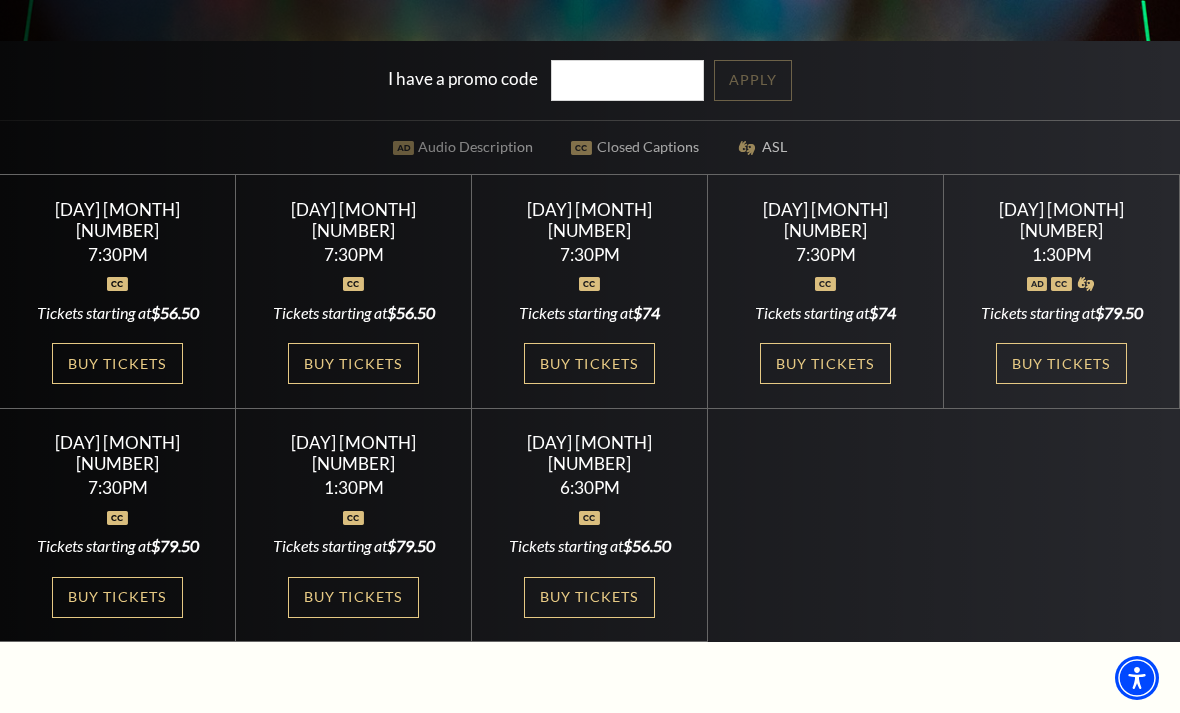 click at bounding box center [118, 506] 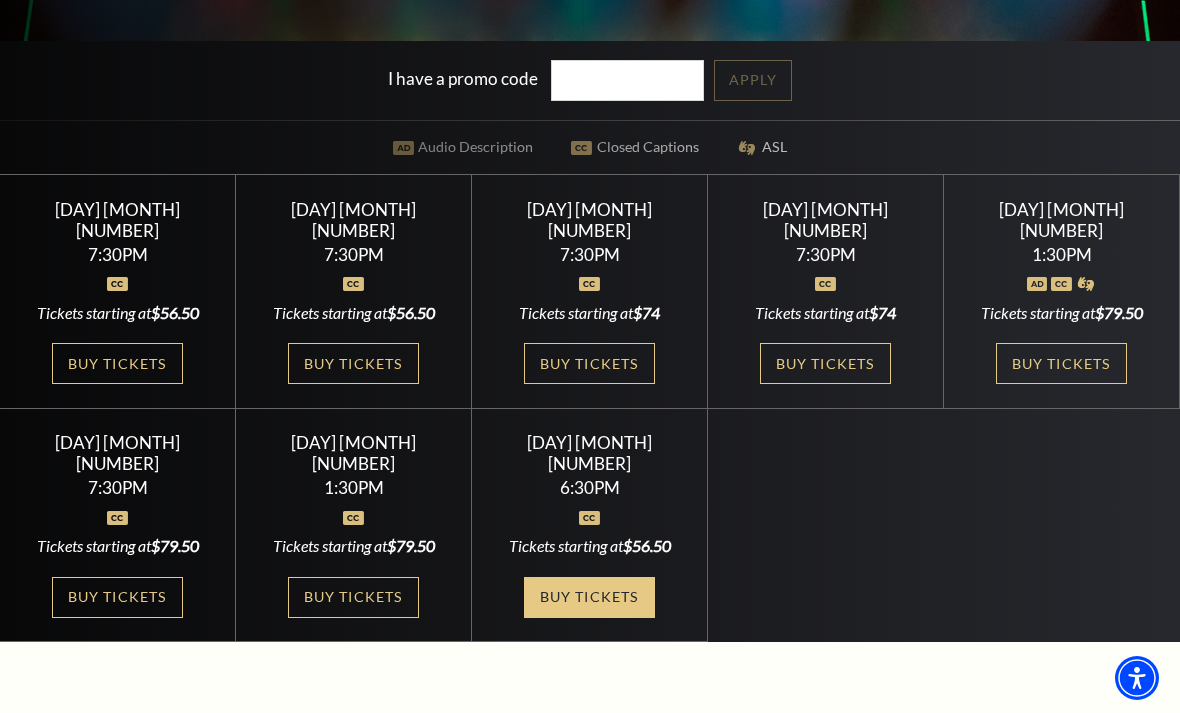 click on "Buy Tickets" at bounding box center (589, 597) 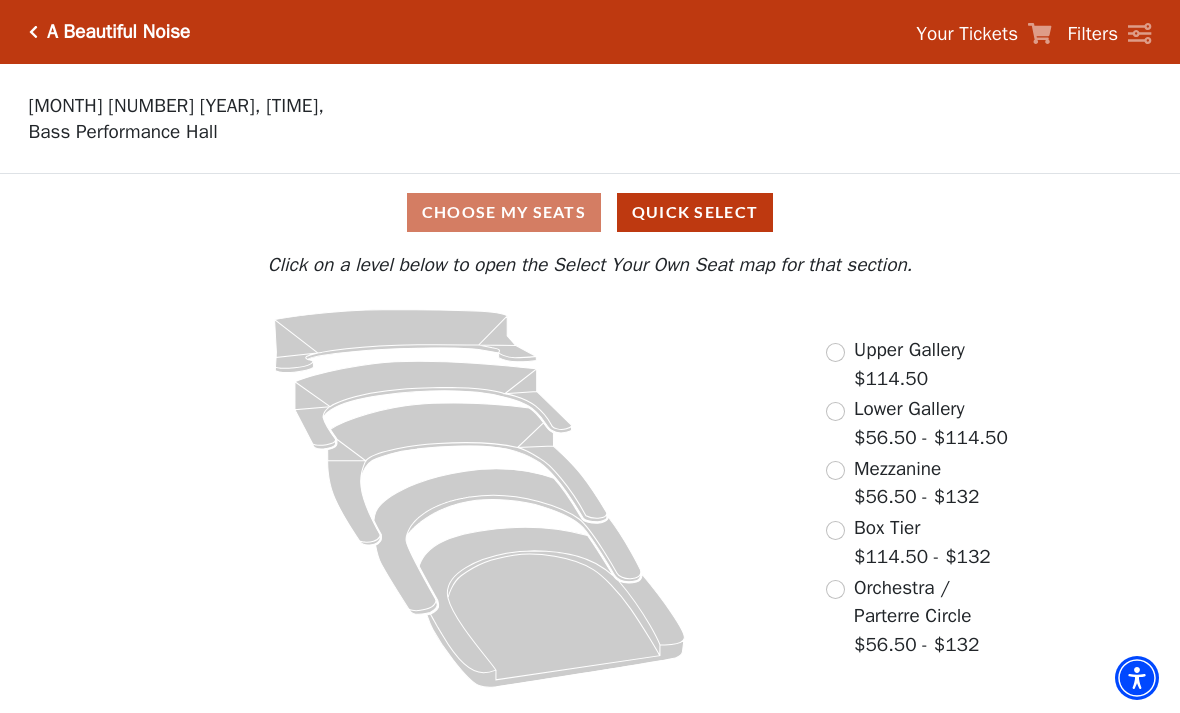 scroll, scrollTop: 0, scrollLeft: 0, axis: both 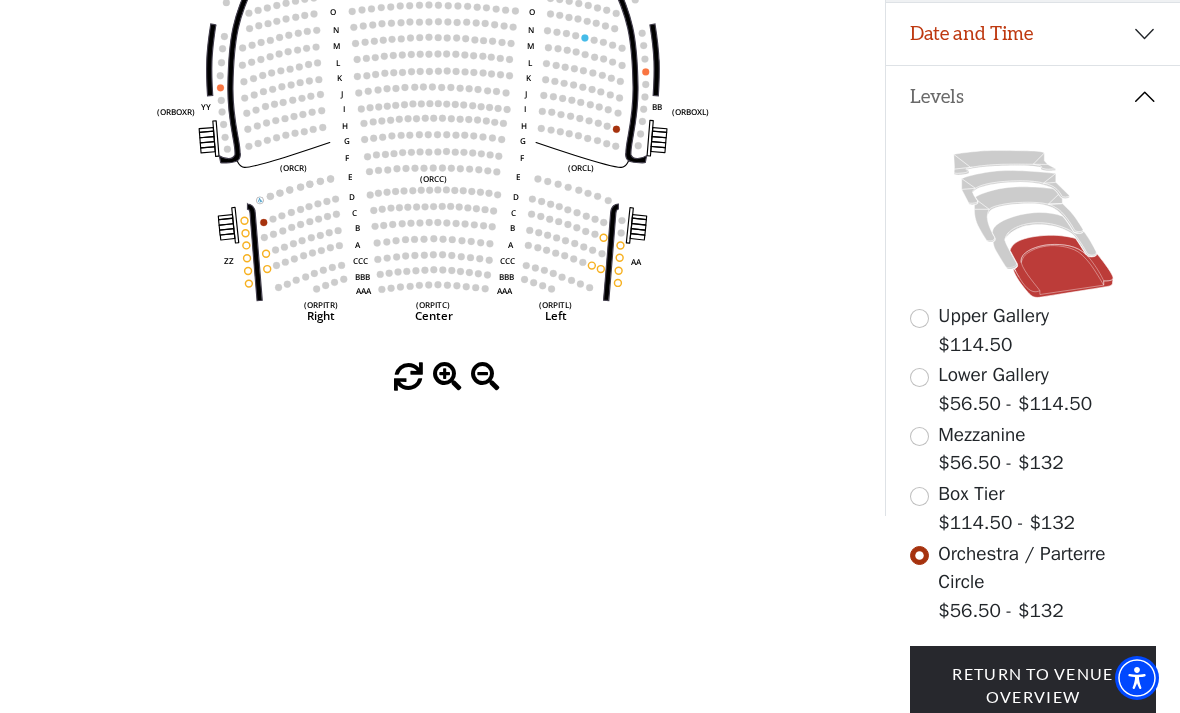 click at bounding box center [919, 496] 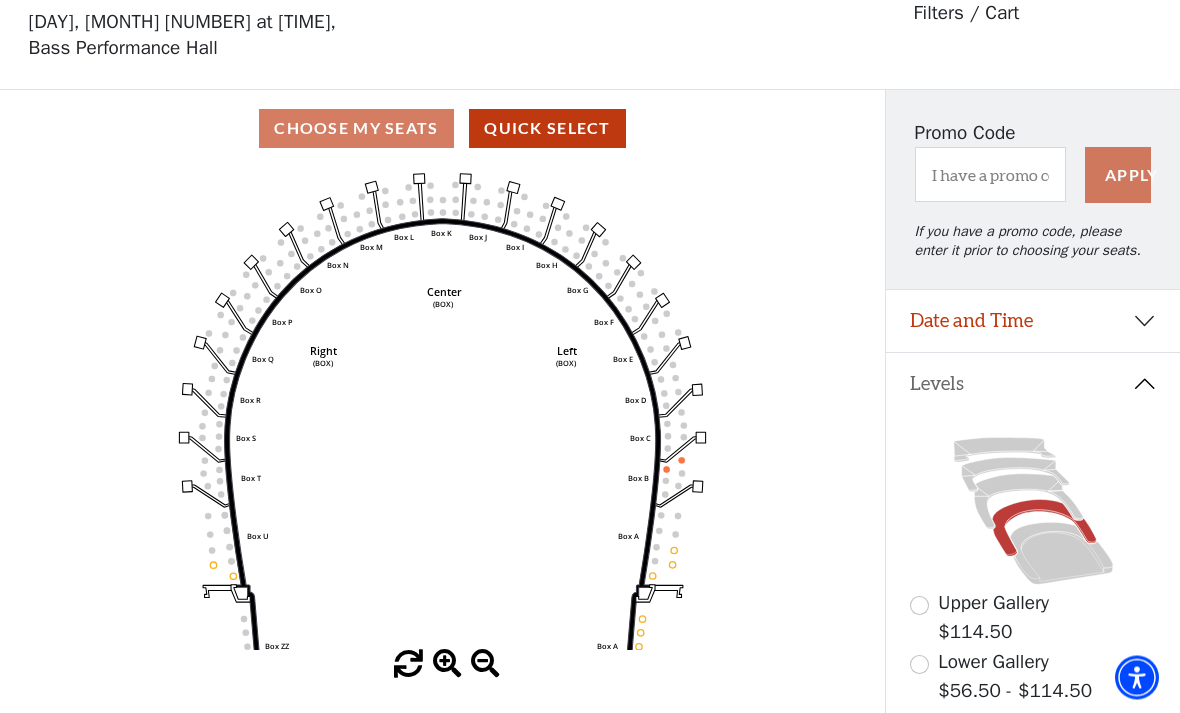 scroll, scrollTop: 93, scrollLeft: 0, axis: vertical 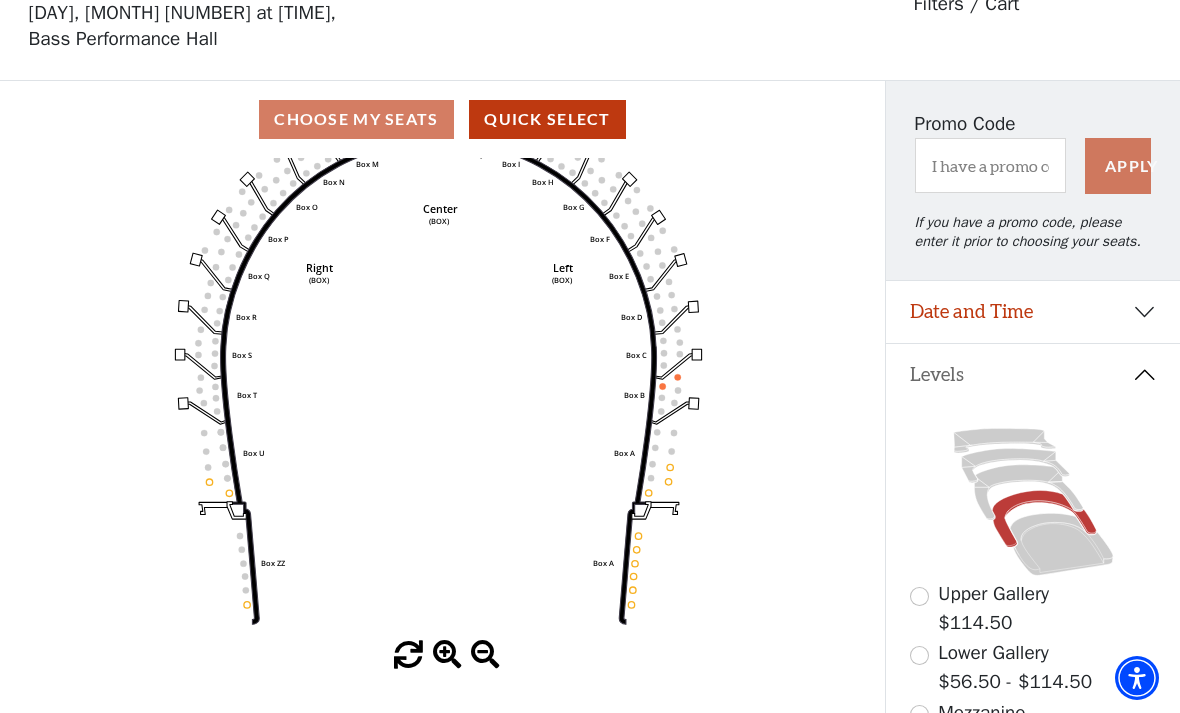 click on "Left   (BOX)   Right   (BOX)   Center   (BOX)   Box ZZ   Box U   Box T   Box S   Box R   Box Q   Box P   Box O   Box N   Box M   Box L   Box A   Box A   Box B   Box C   Box D   Box E   Box F   Box G   Box H   Box I   Box J   Box K" 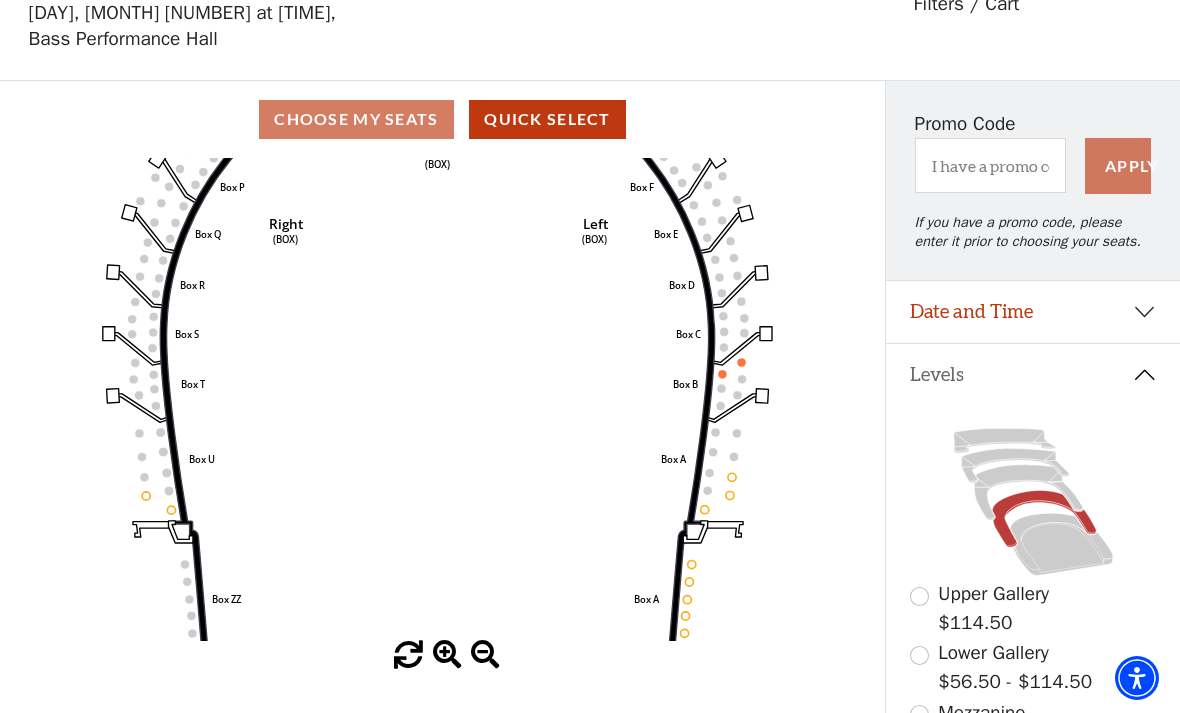 click 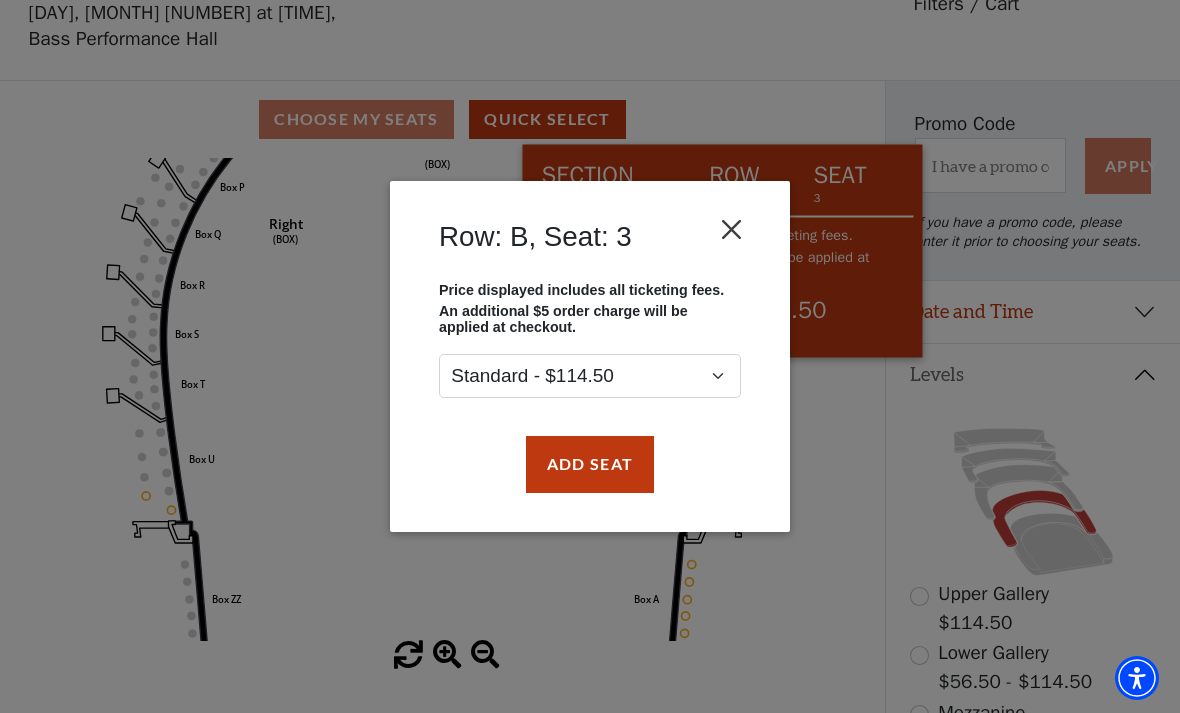 click at bounding box center (732, 230) 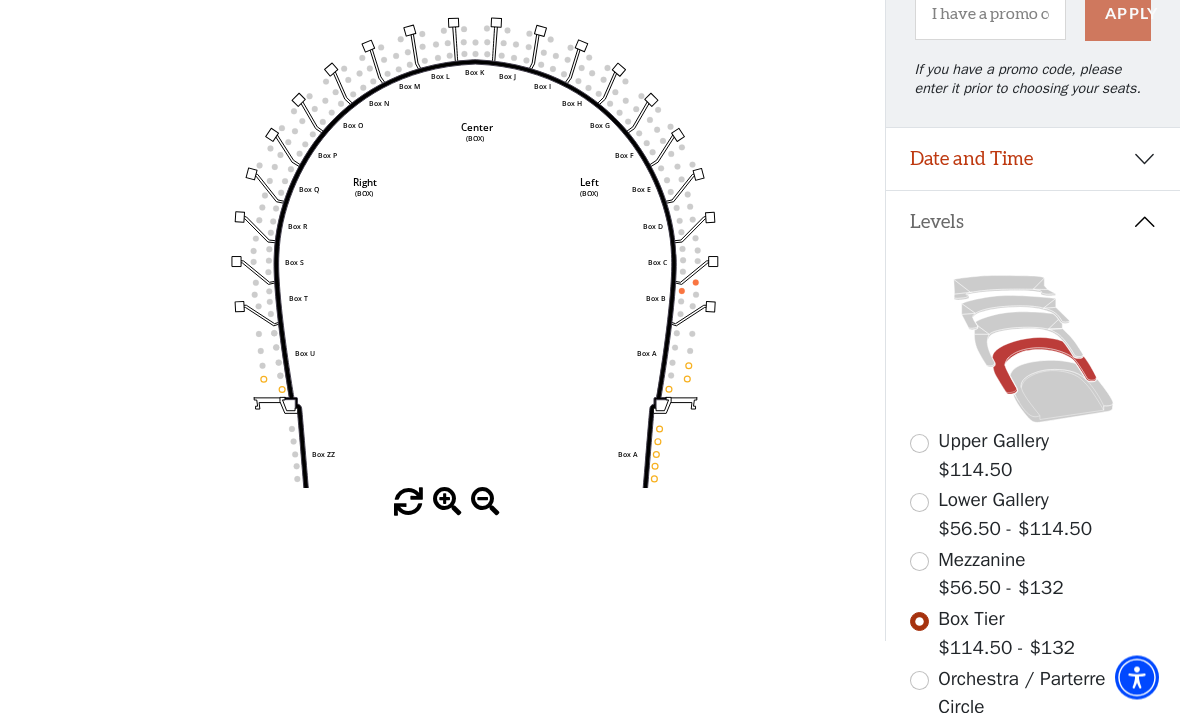 scroll, scrollTop: 246, scrollLeft: 0, axis: vertical 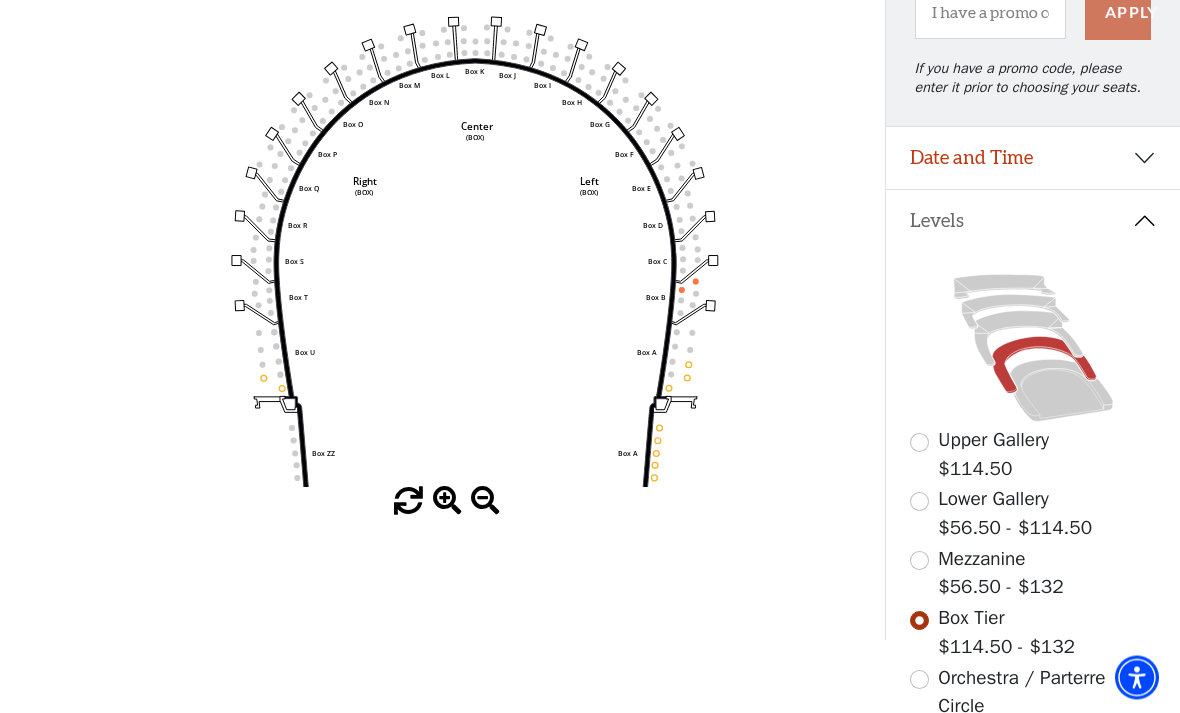 click 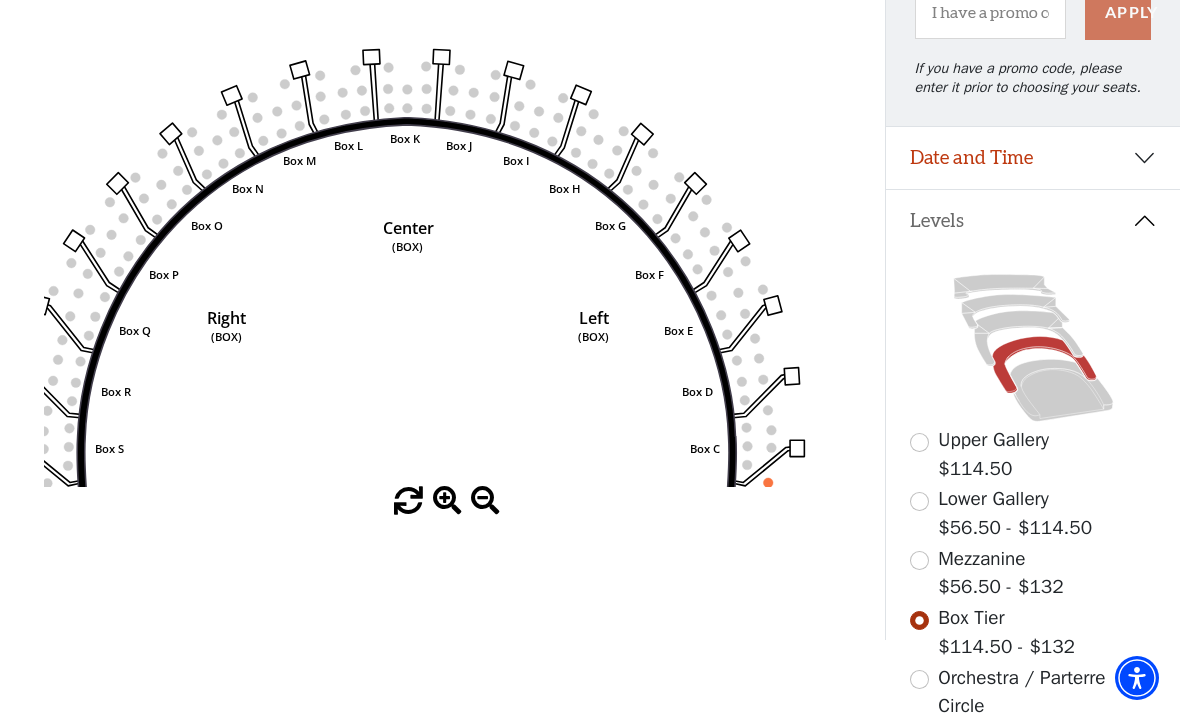 click on "Left   (BOX)   Right   (BOX)   Center   (BOX)   Box ZZ   Box U   Box T   Box S   Box R   Box Q   Box P   Box O   Box N   Box M   Box L   Box A   Box A   Box B   Box C   Box D   Box E   Box F   Box G   Box H   Box I   Box J   Box K" 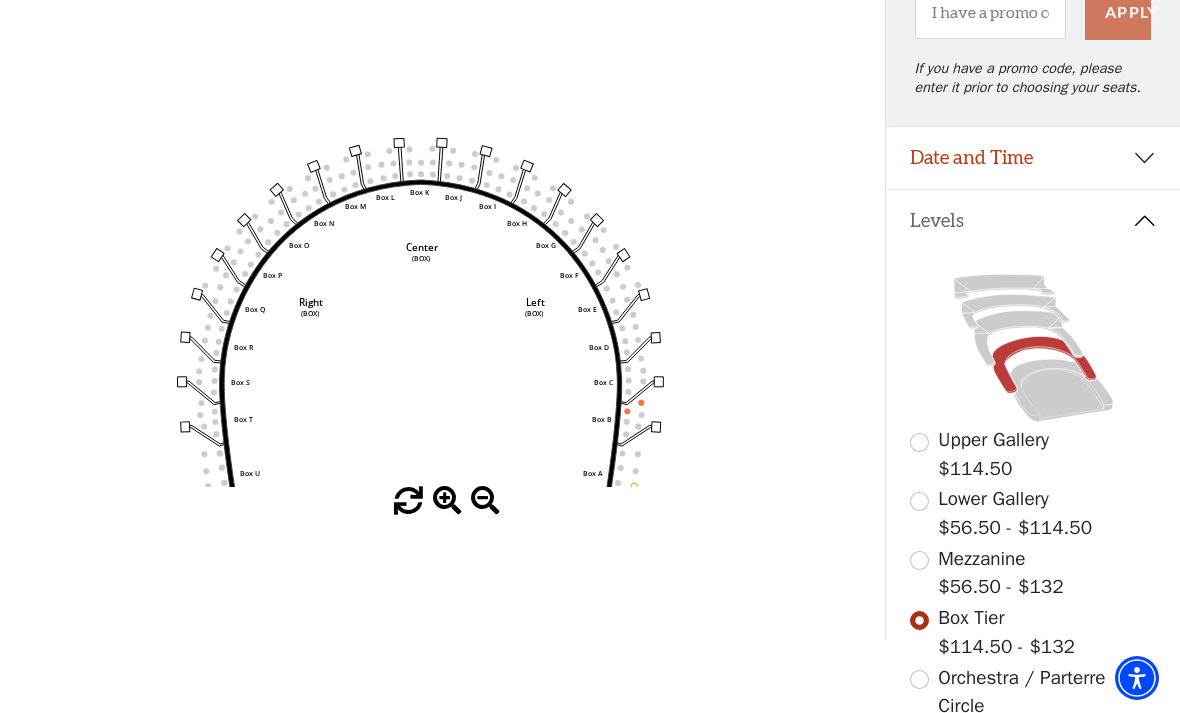 click on "Left   (BOX)   Right   (BOX)   Center   (BOX)   Box ZZ   Box U   Box T   Box S   Box R   Box Q   Box P   Box O   Box N   Box M   Box L   Box A   Box A   Box B   Box C   Box D   Box E   Box F   Box G   Box H   Box I   Box J   Box K" 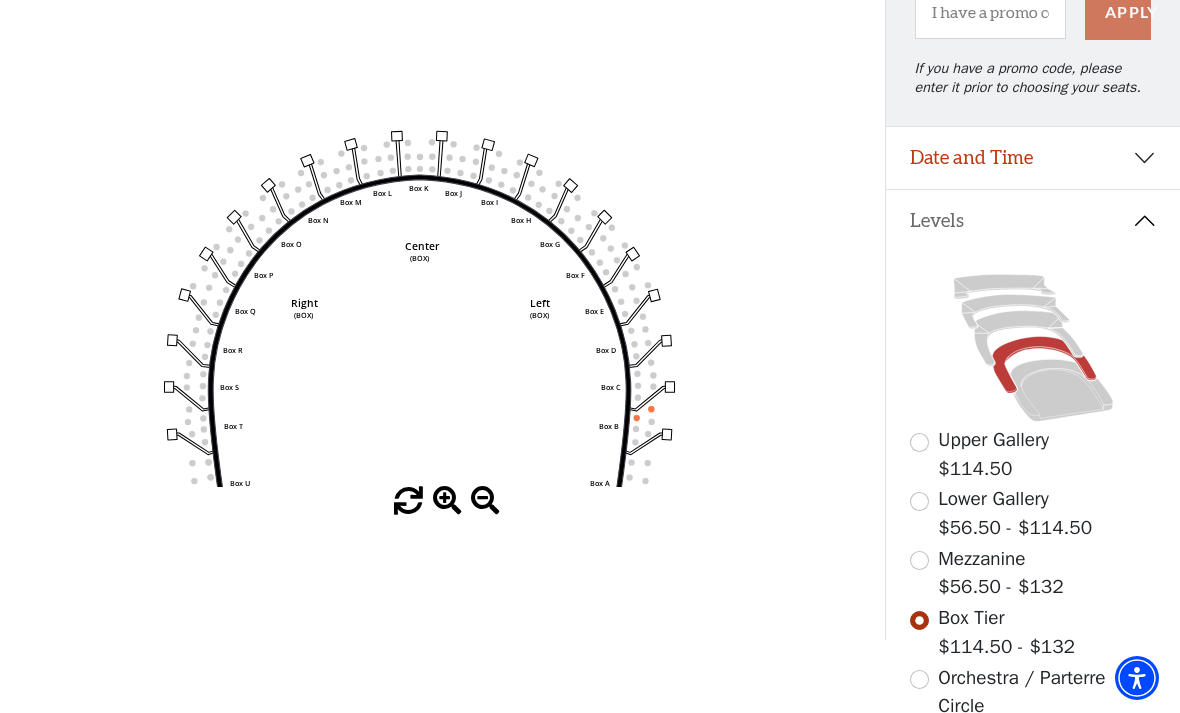 click on "Left   (BOX)   Right   (BOX)   Center   (BOX)   Box ZZ   Box U   Box T   Box S   Box R   Box Q   Box P   Box O   Box N   Box M   Box L   Box A   Box A   Box B   Box C   Box D   Box E   Box F   Box G   Box H   Box I   Box J   Box K" 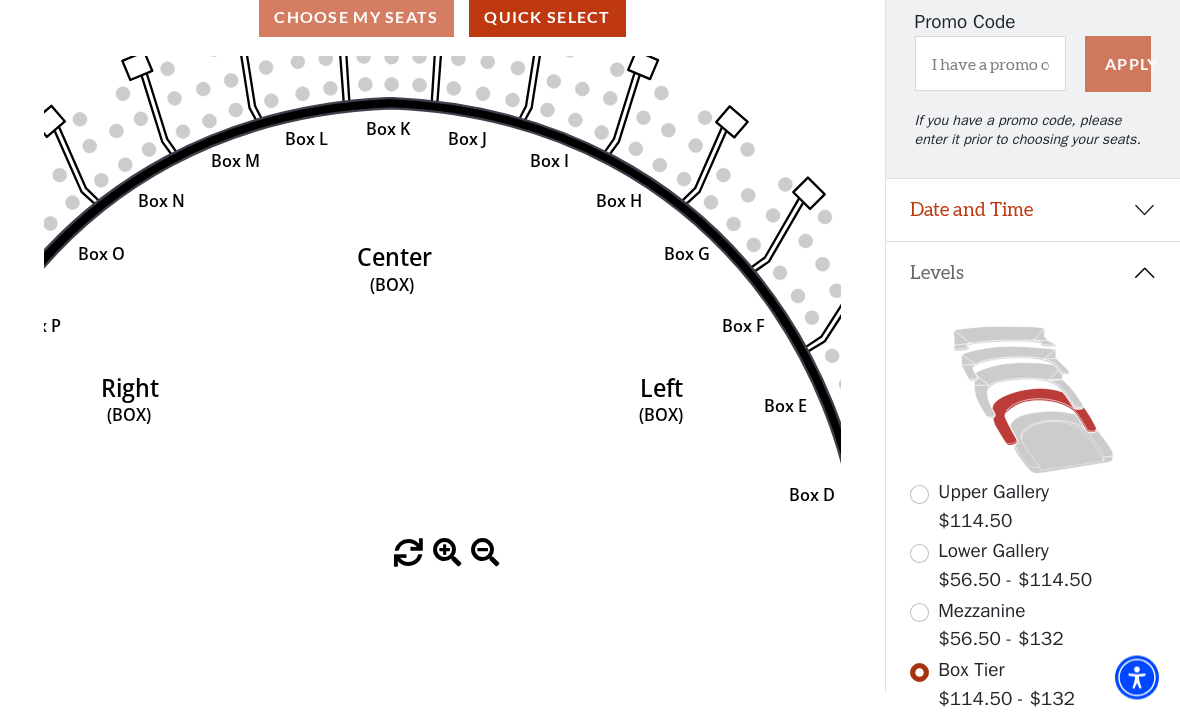 scroll, scrollTop: 198, scrollLeft: 0, axis: vertical 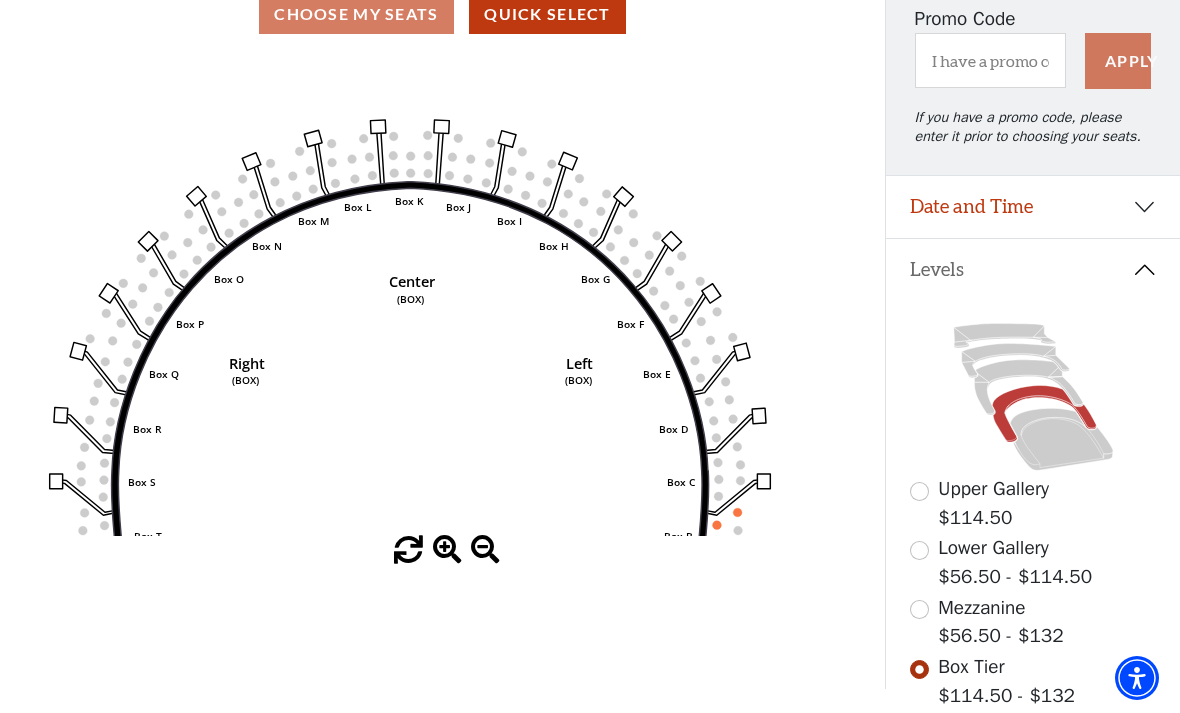 click 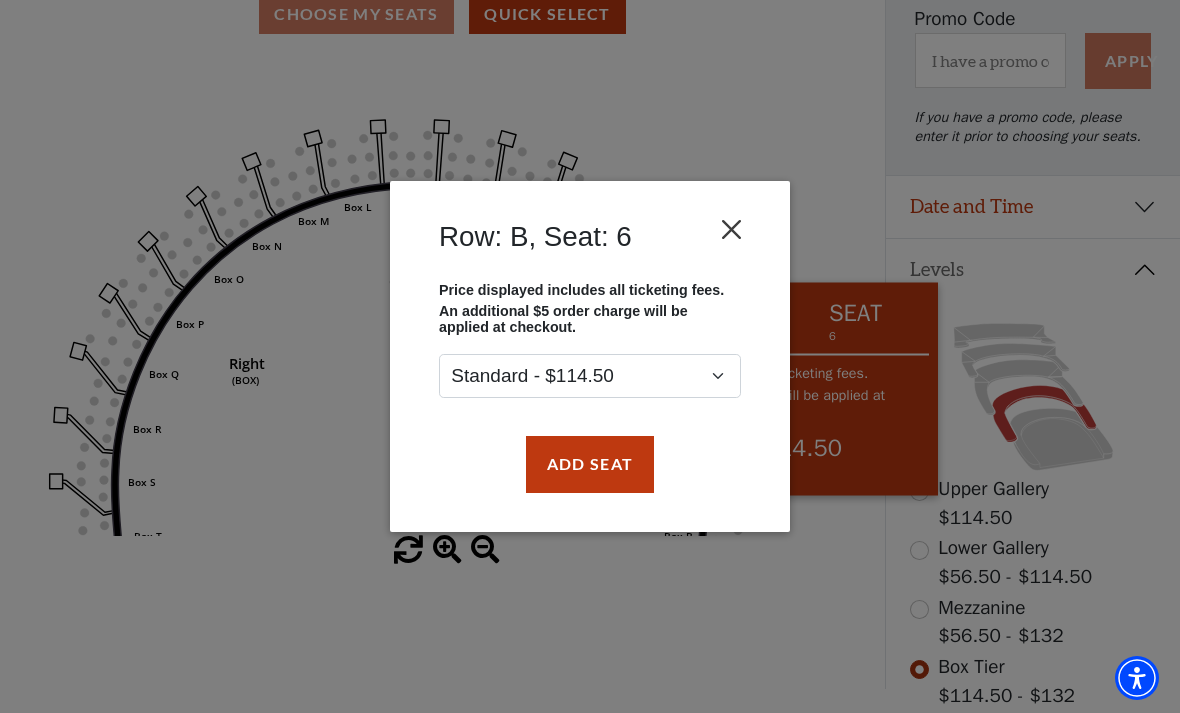 click at bounding box center (732, 230) 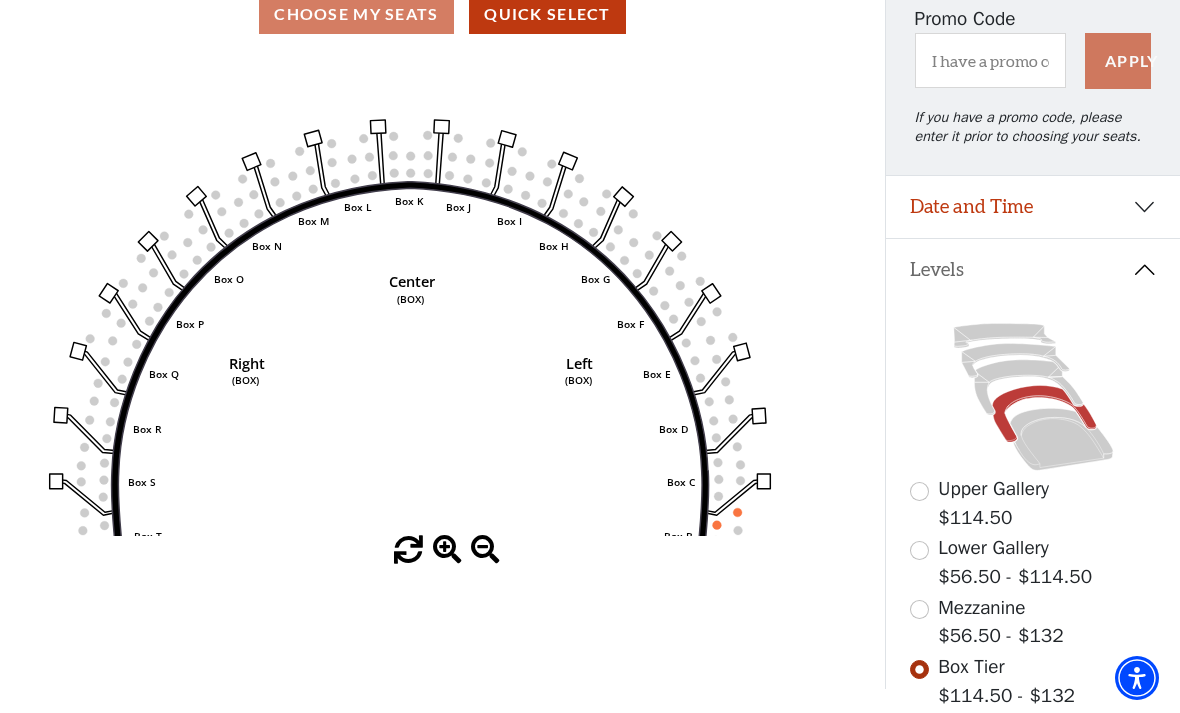click on "Left   (BOX)   Right   (BOX)   Center   (BOX)   Box ZZ   Box U   Box T   Box S   Box R   Box Q   Box P   Box O   Box N   Box M   Box L   Box A   Box A   Box B   Box C   Box D   Box E   Box F   Box G   Box H   Box I   Box J   Box K" 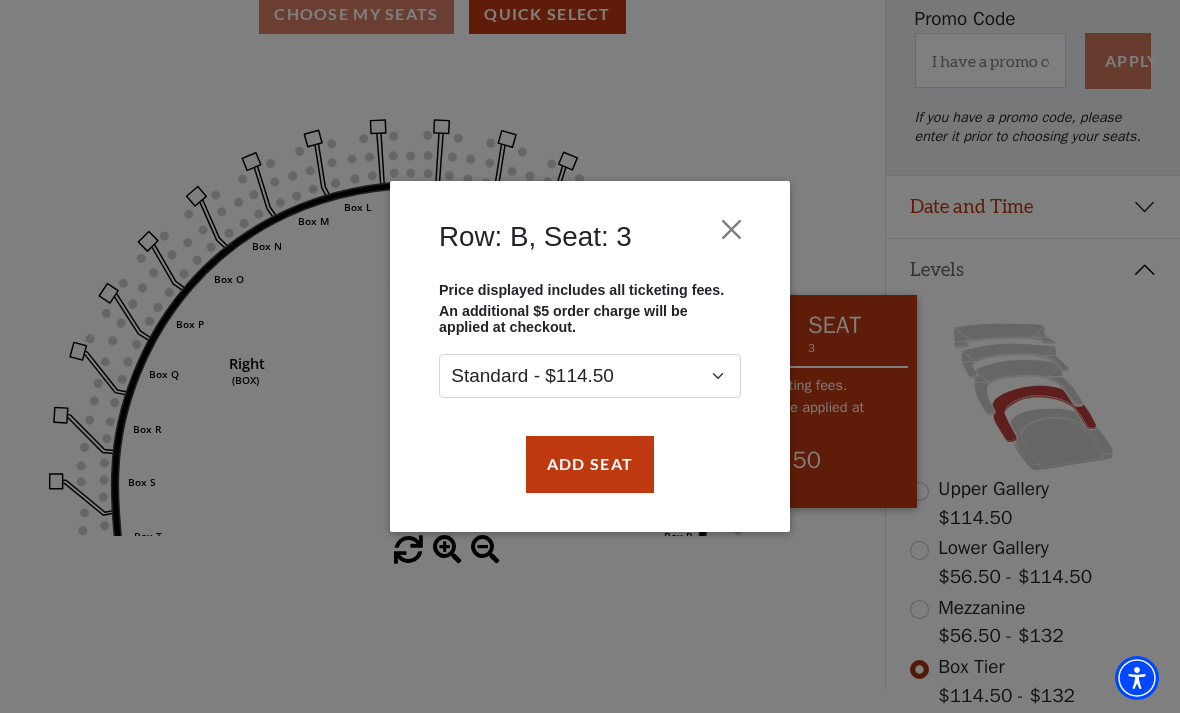 click on "Add Seat" at bounding box center (590, 464) 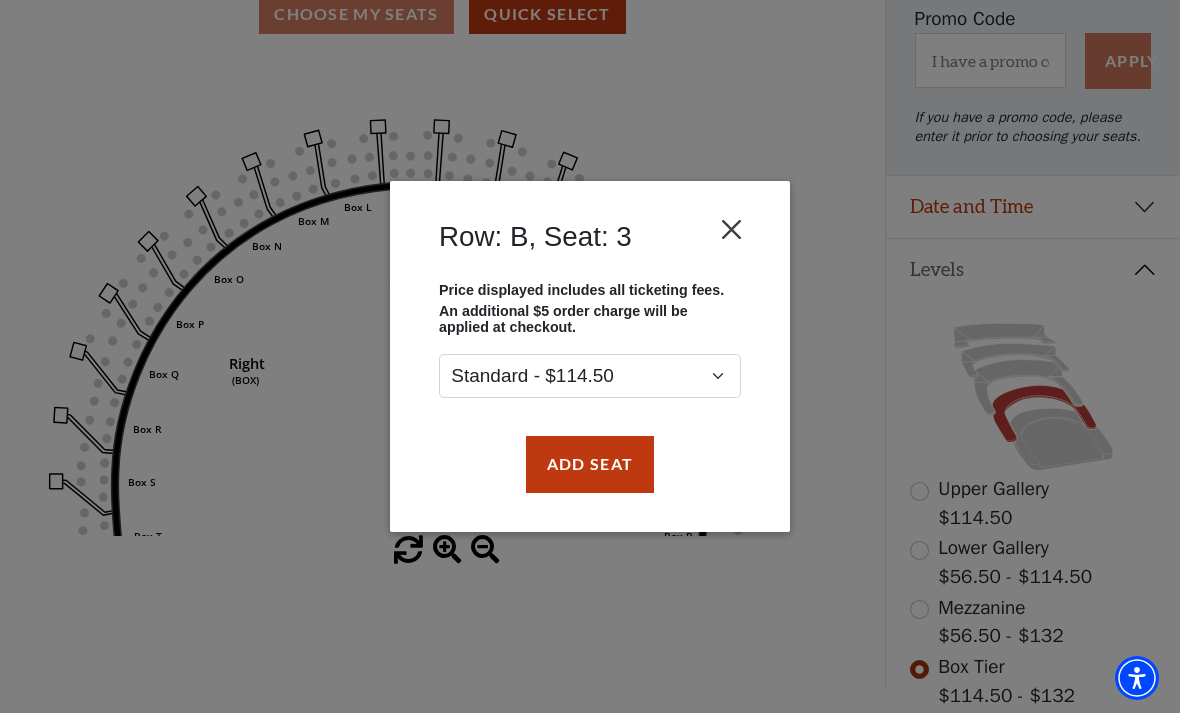 click at bounding box center (732, 230) 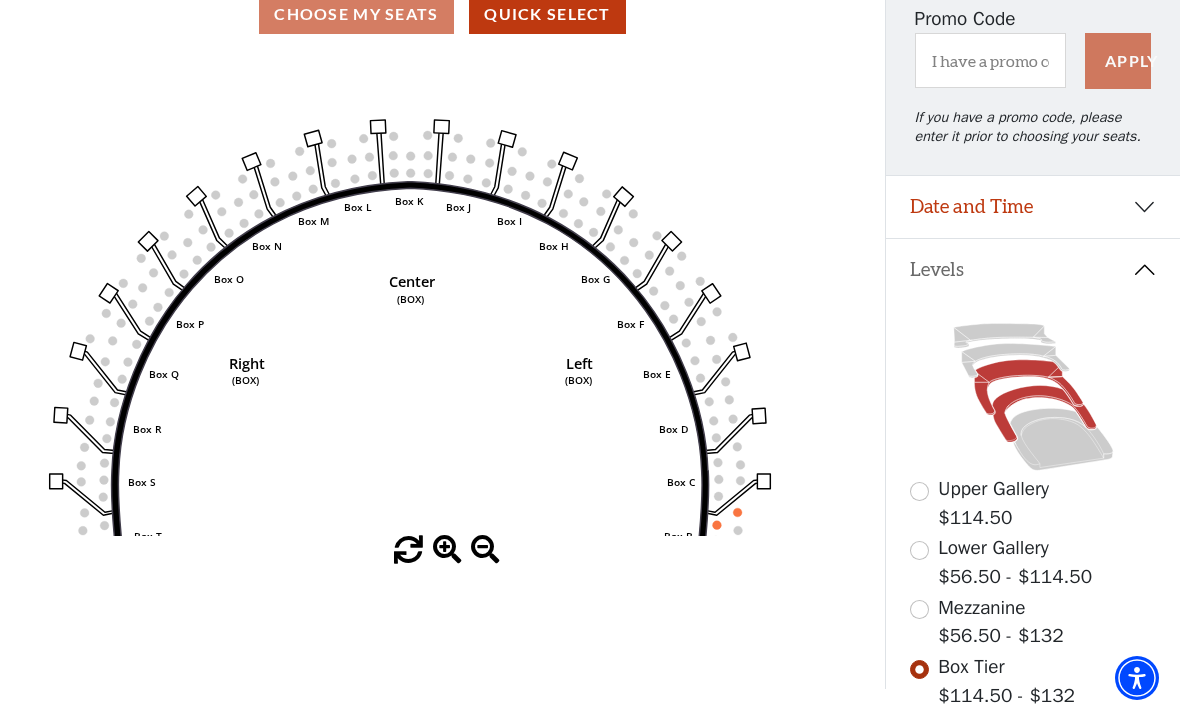 click 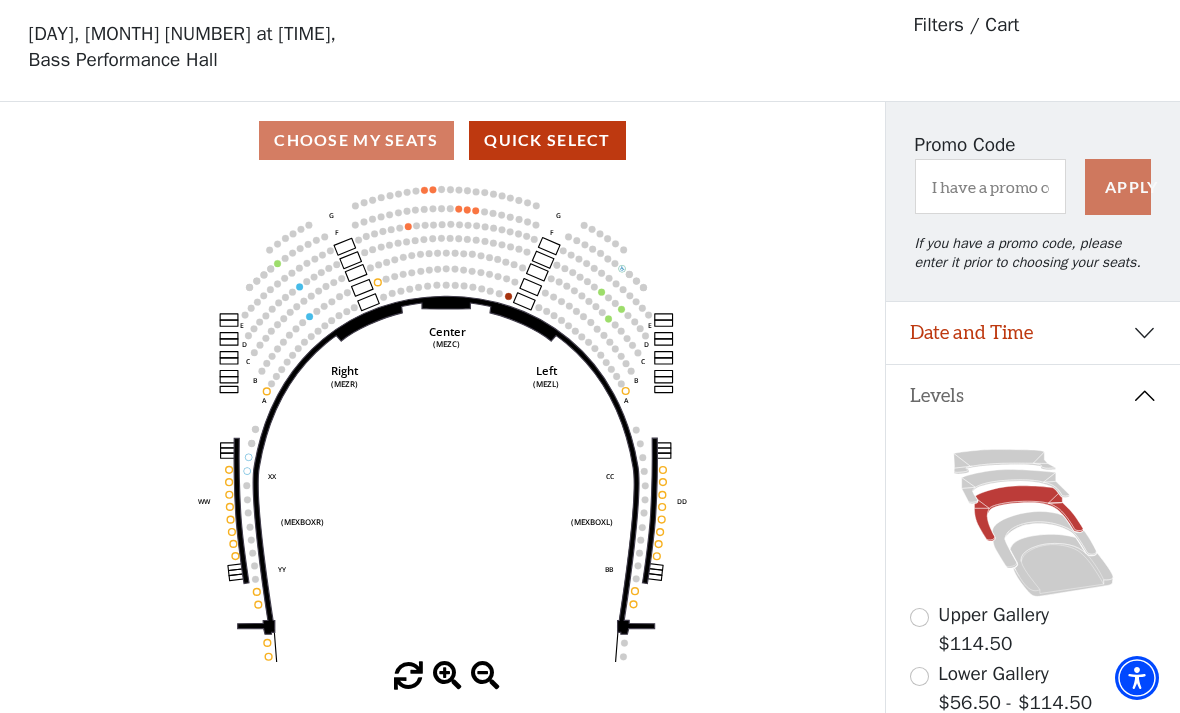 scroll, scrollTop: 93, scrollLeft: 0, axis: vertical 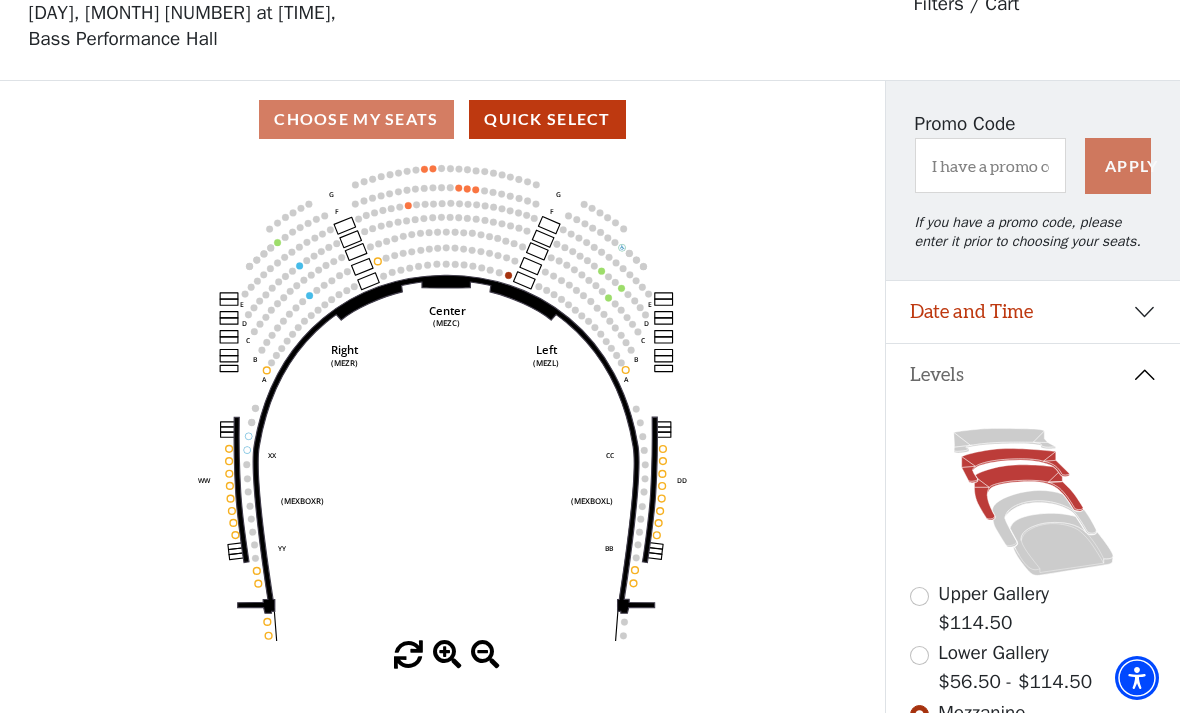 click 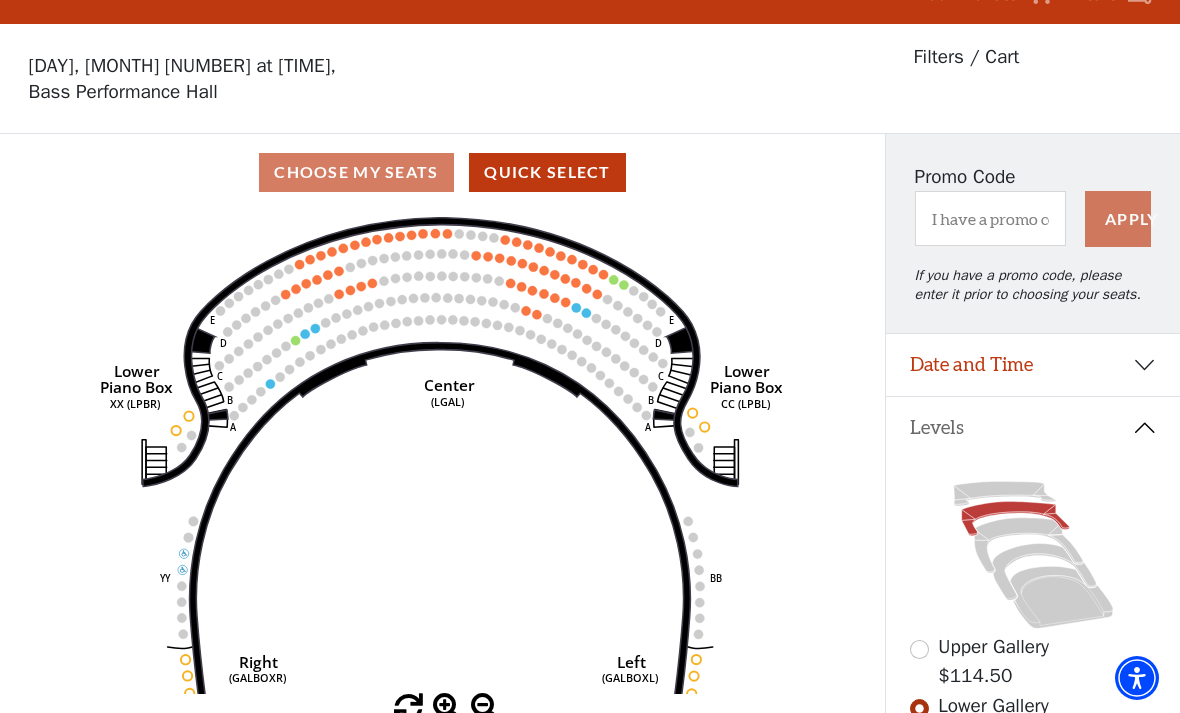 scroll, scrollTop: 93, scrollLeft: 0, axis: vertical 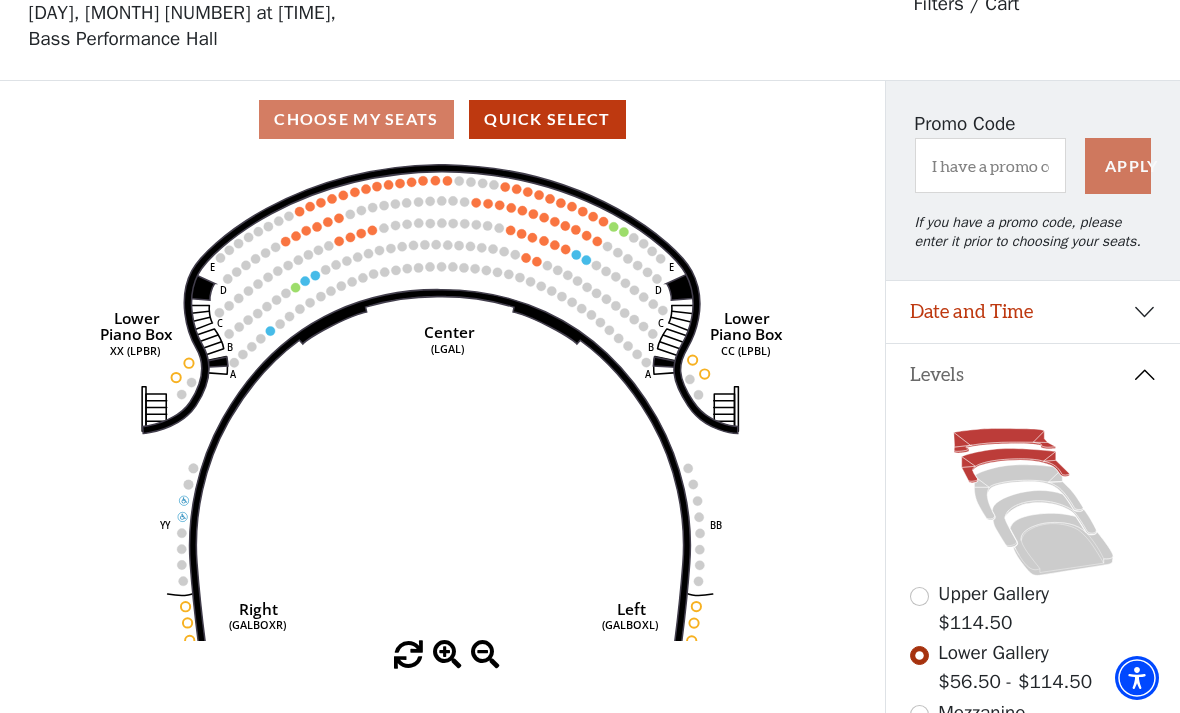 click 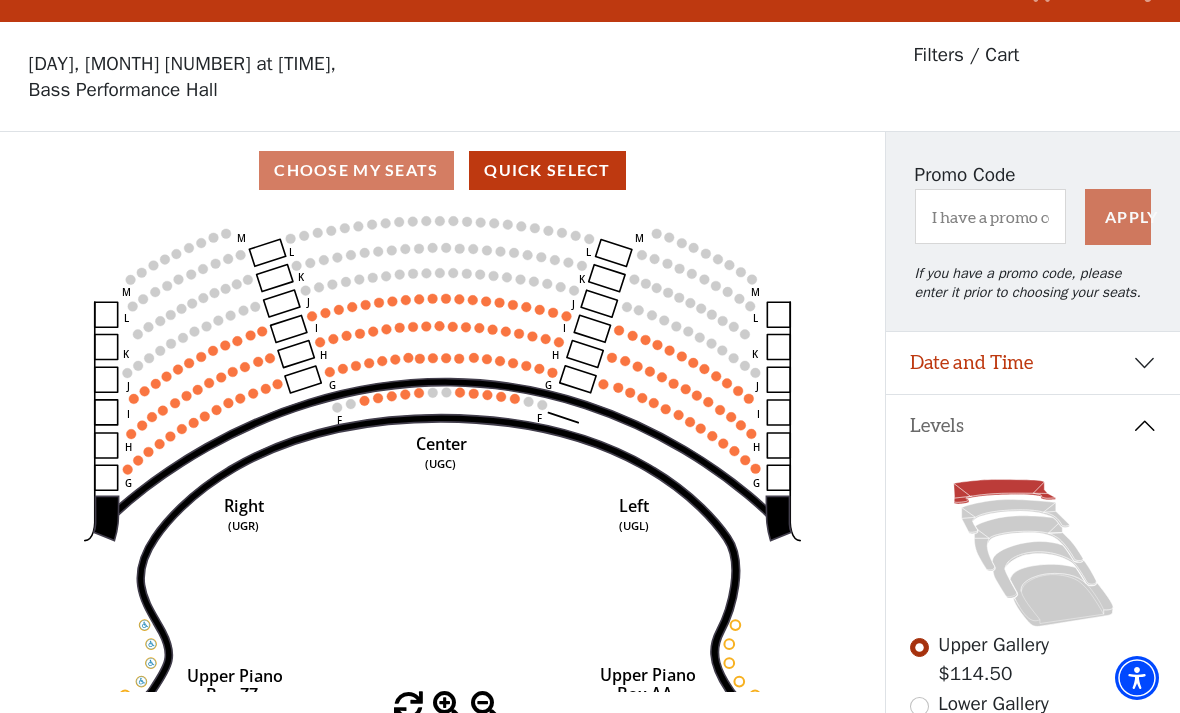 scroll, scrollTop: 93, scrollLeft: 0, axis: vertical 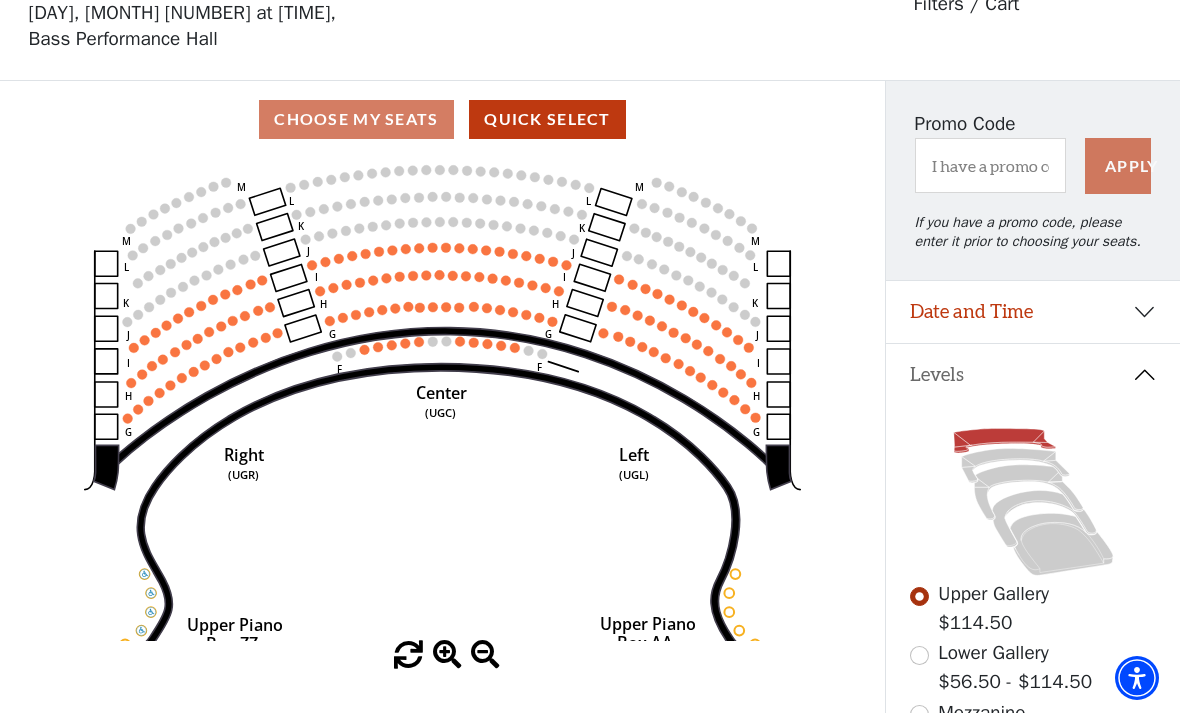 click on "Center   (UGC)   Right   (UGR)   Left   (UGL)   Upper Piano   Box ZZ   (UPBR)   Upper Piano   Box AA   (UPBL)   M   L   K   J   I   H   G   M   L   K   J   I   H   G   M   L   K   J   I   H   G   F   M   L   K   J   I   H   G   F" 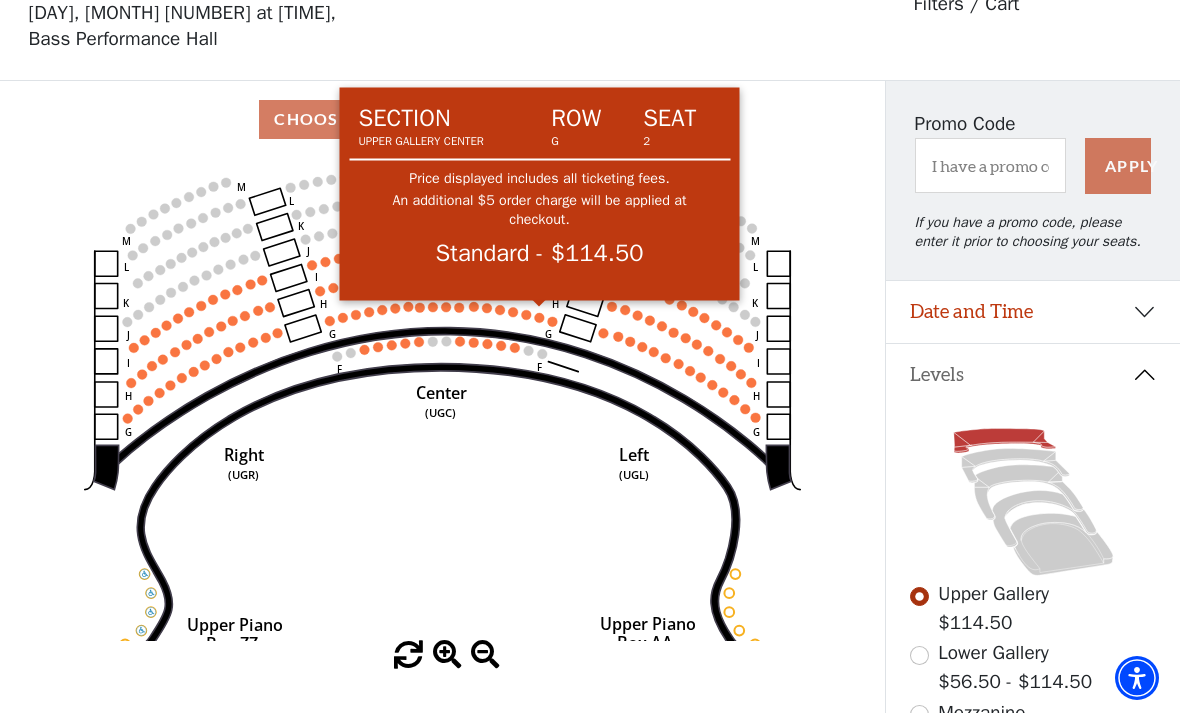 click 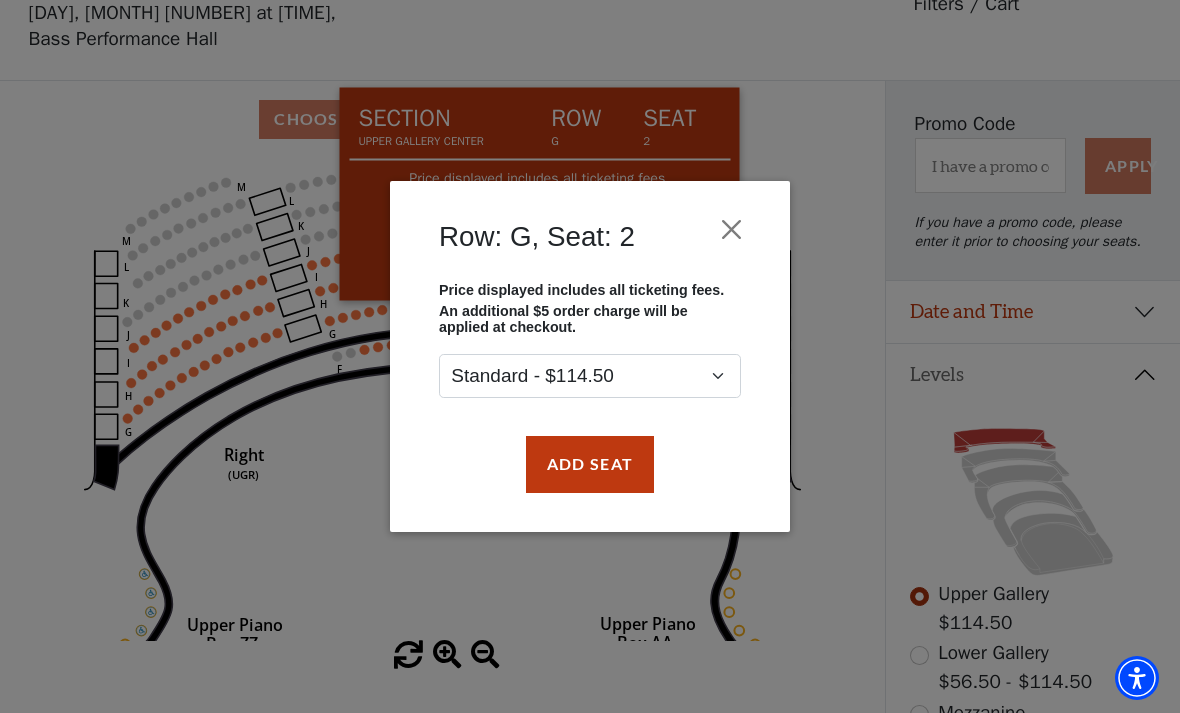 click on "An additional $5 order charge will be applied at checkout." at bounding box center [590, 319] 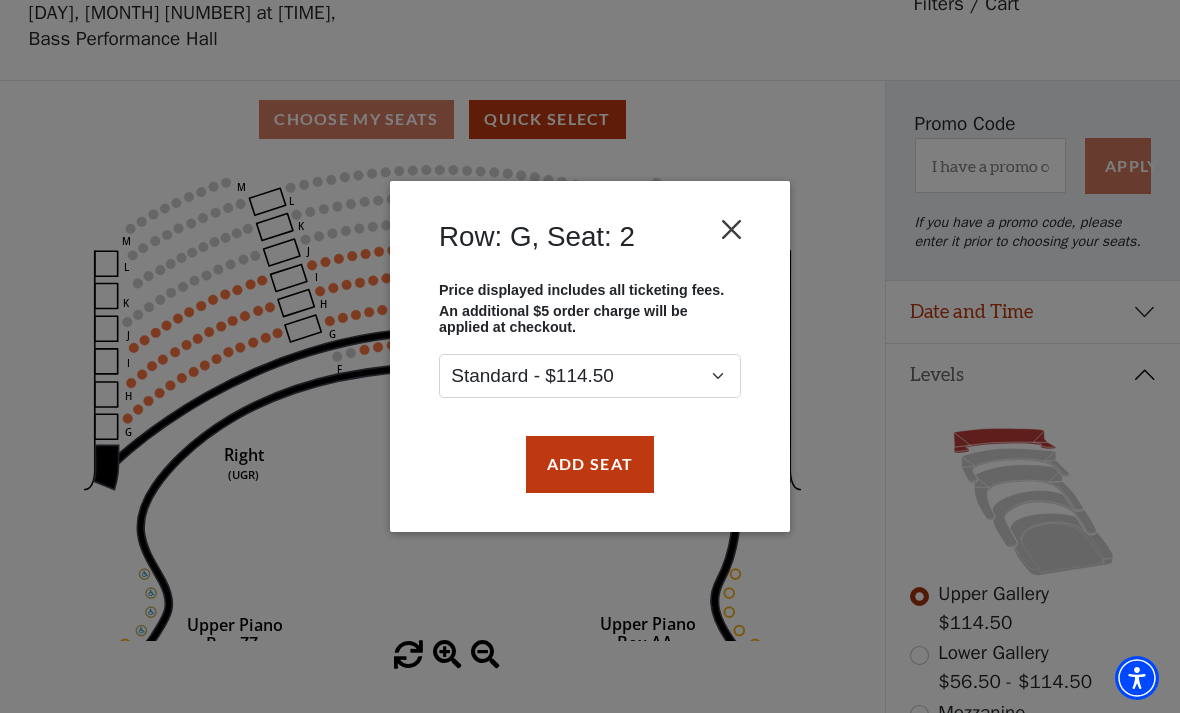 click at bounding box center (732, 230) 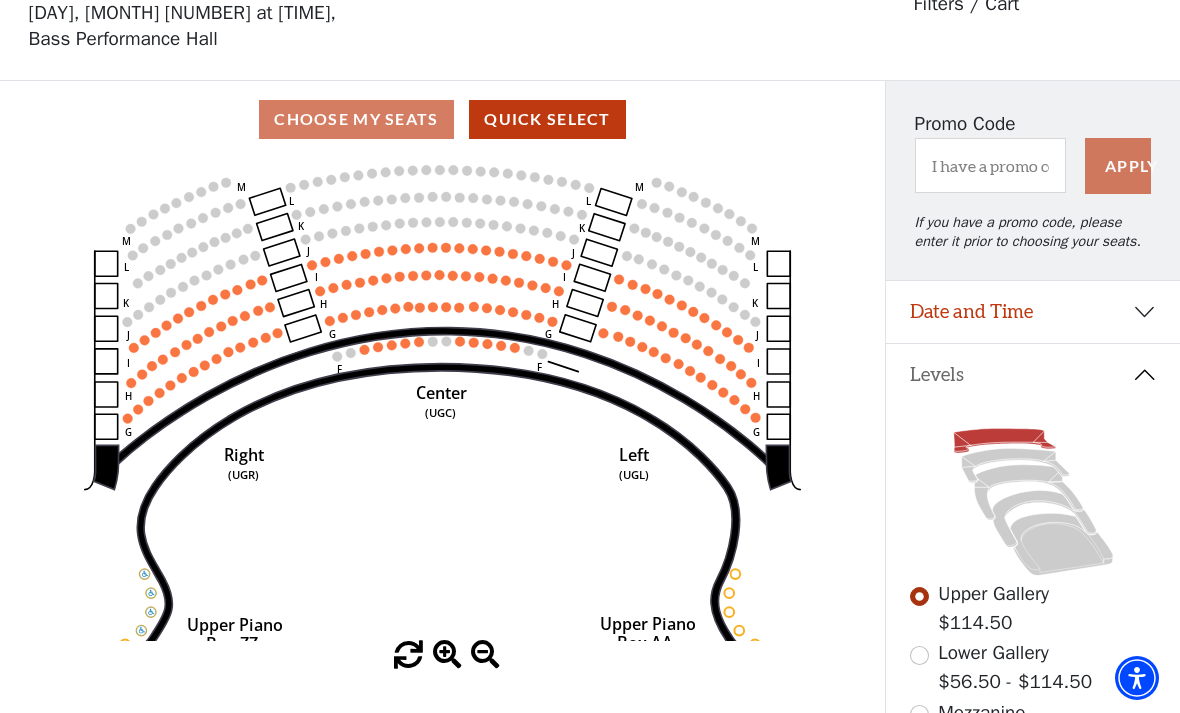 click 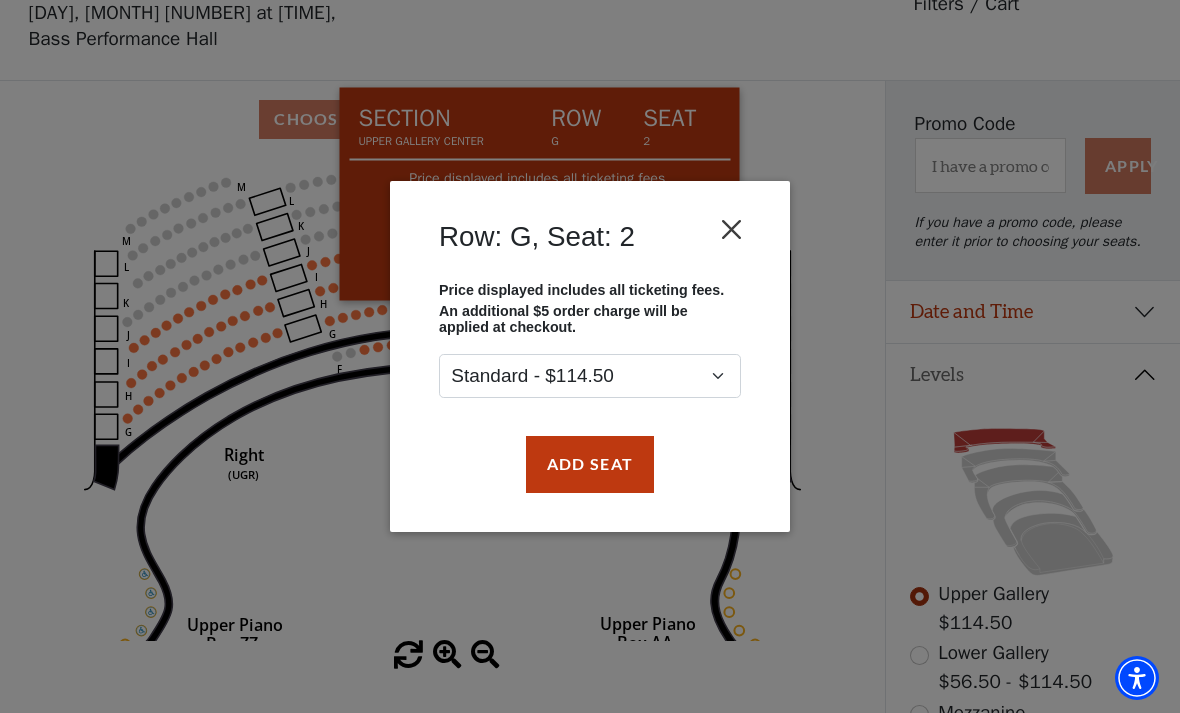 click at bounding box center (732, 230) 